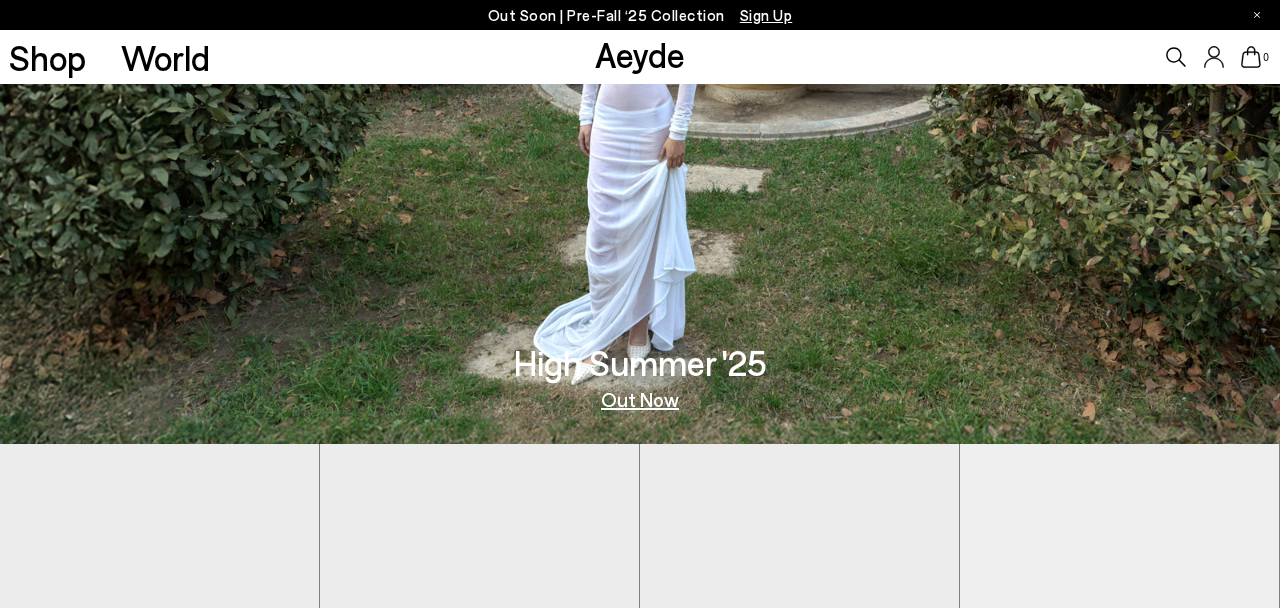 scroll, scrollTop: 0, scrollLeft: 0, axis: both 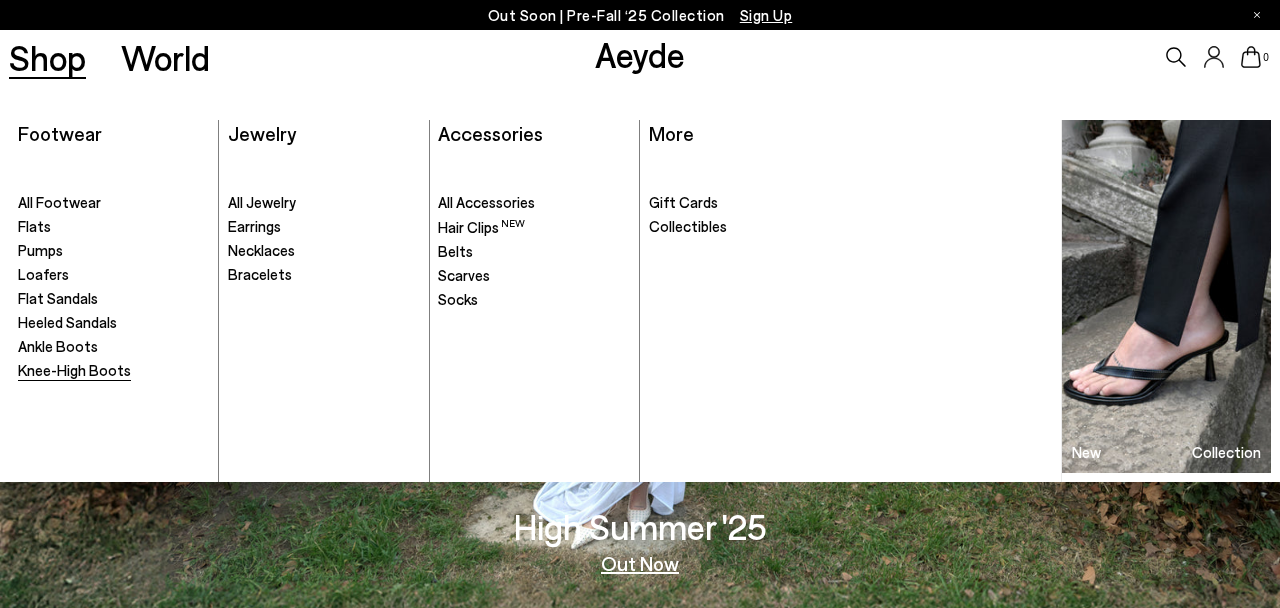 click on "Knee-High Boots" at bounding box center [74, 370] 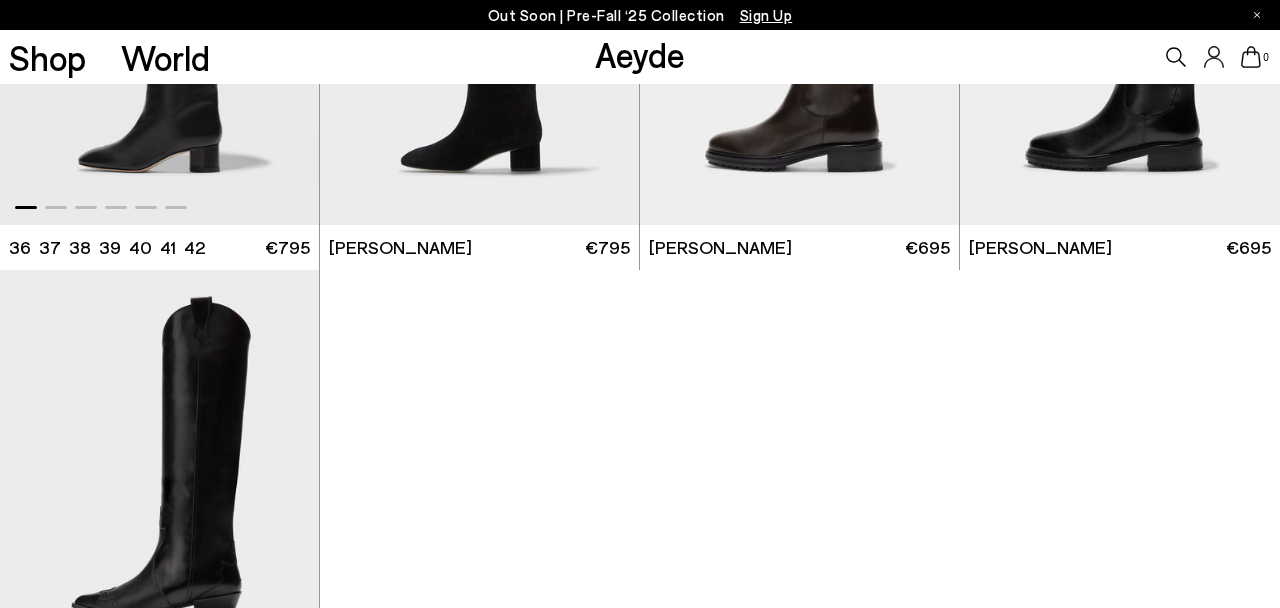 scroll, scrollTop: 0, scrollLeft: 0, axis: both 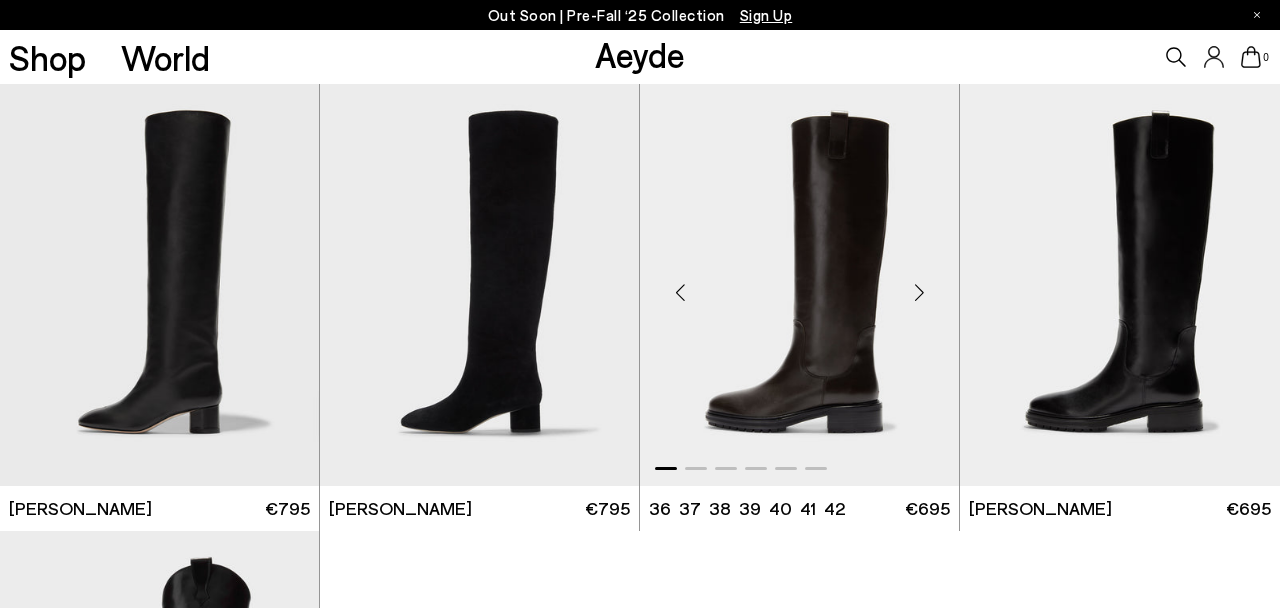 click at bounding box center [799, 284] 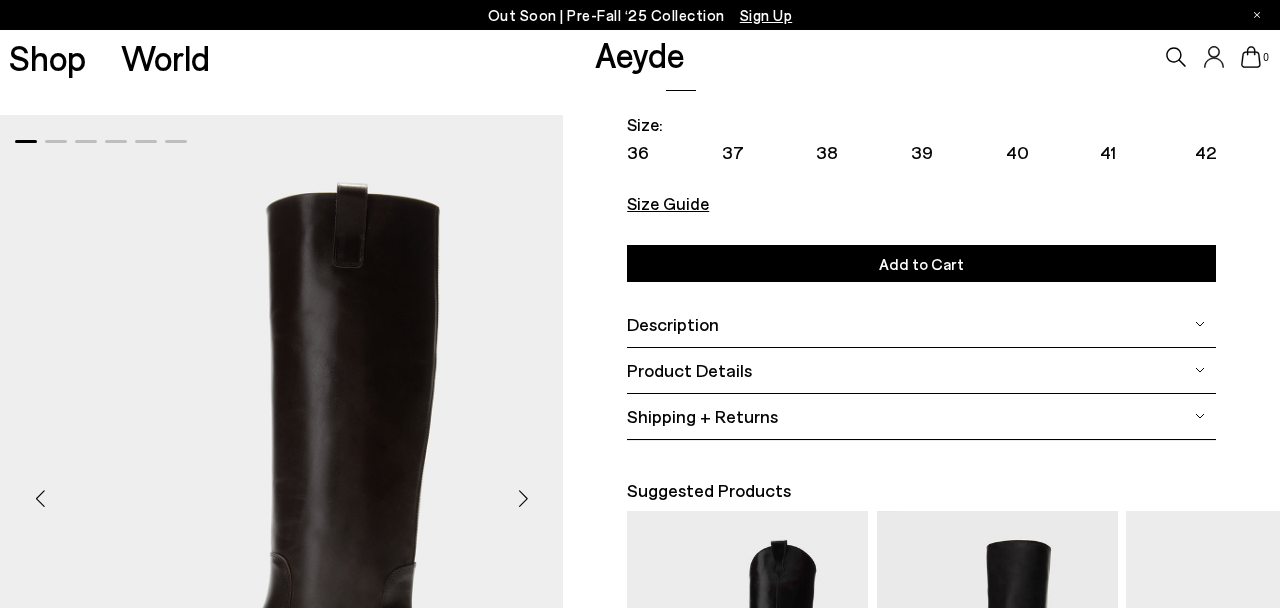 scroll, scrollTop: 209, scrollLeft: 0, axis: vertical 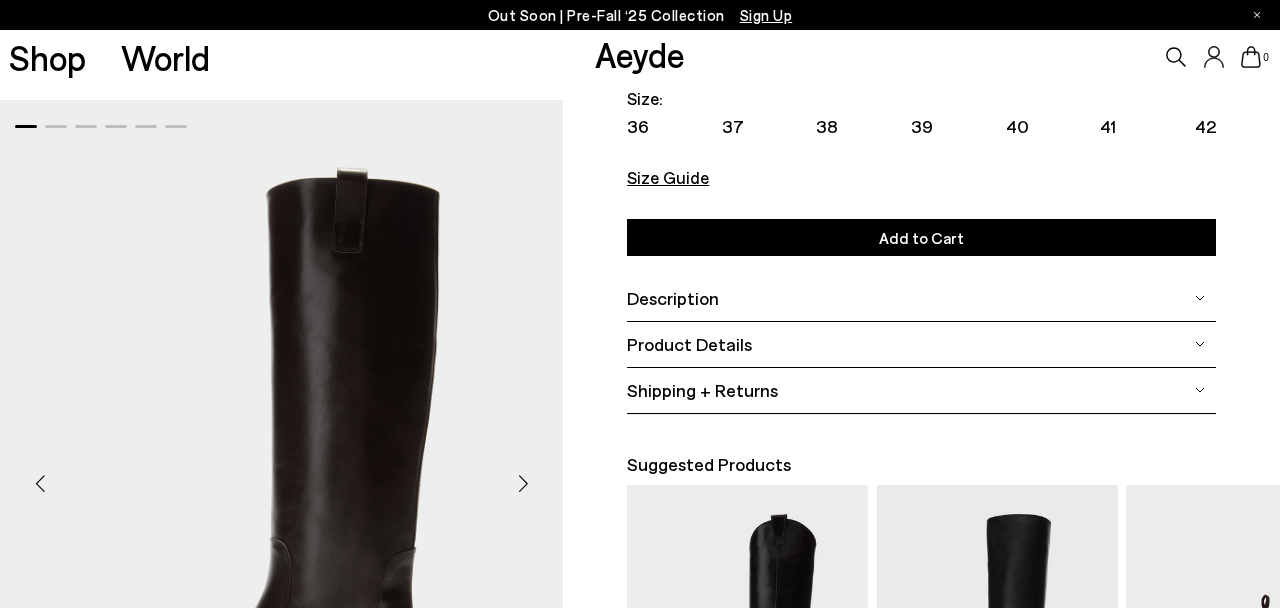 click at bounding box center (523, 484) 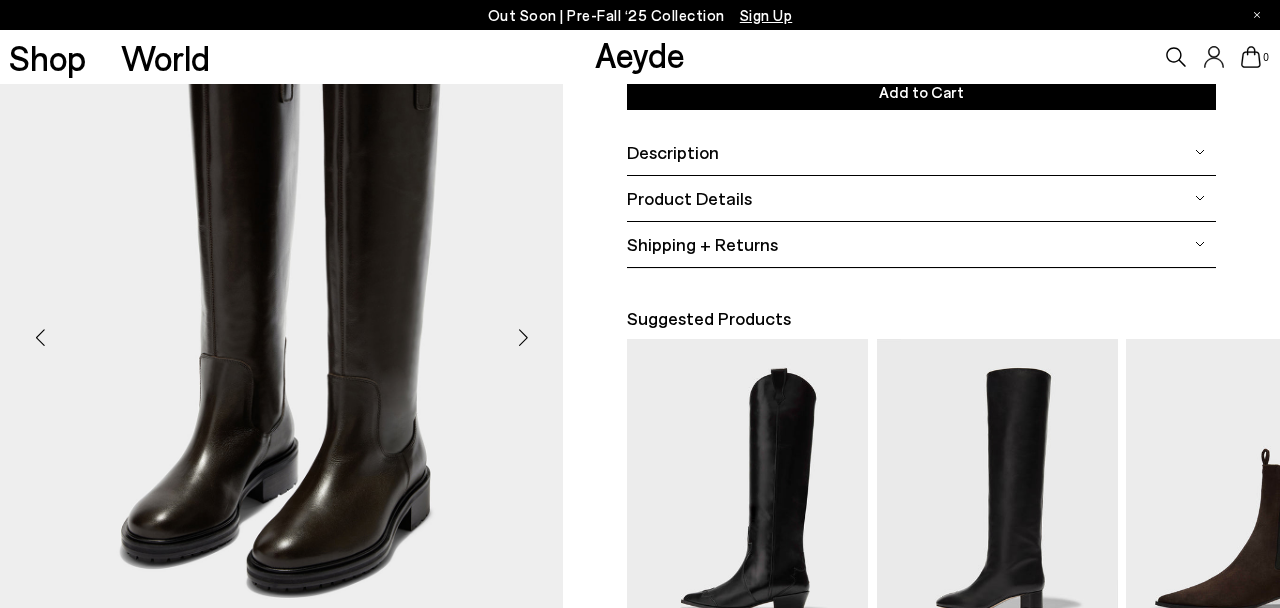 scroll, scrollTop: 358, scrollLeft: 0, axis: vertical 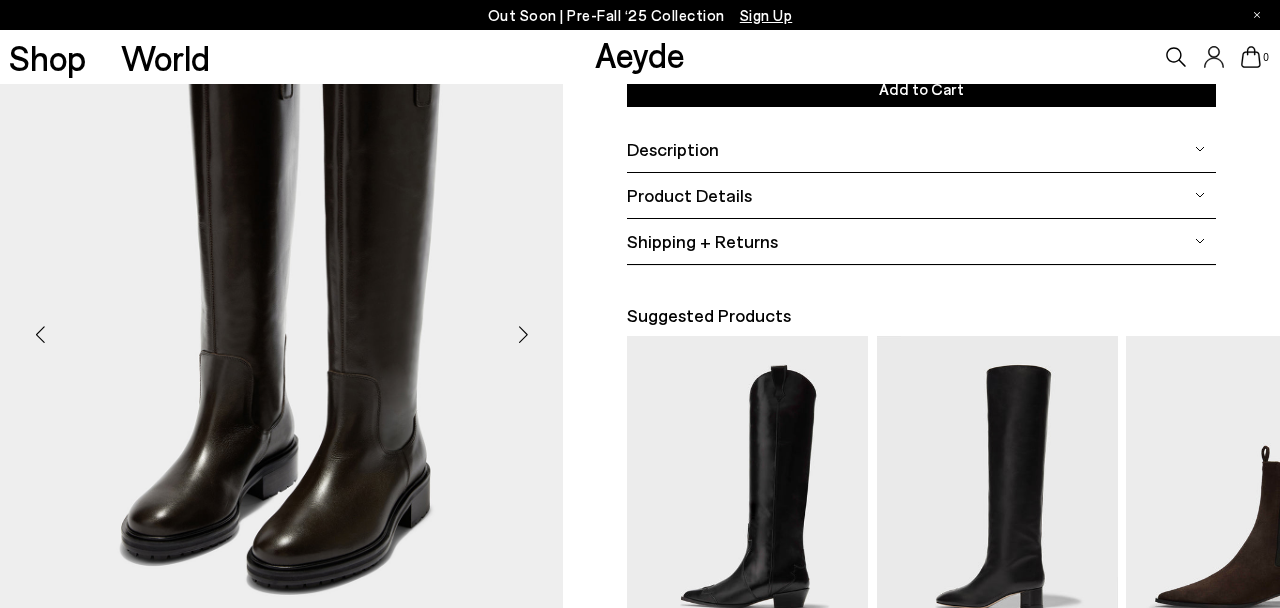 click at bounding box center (523, 335) 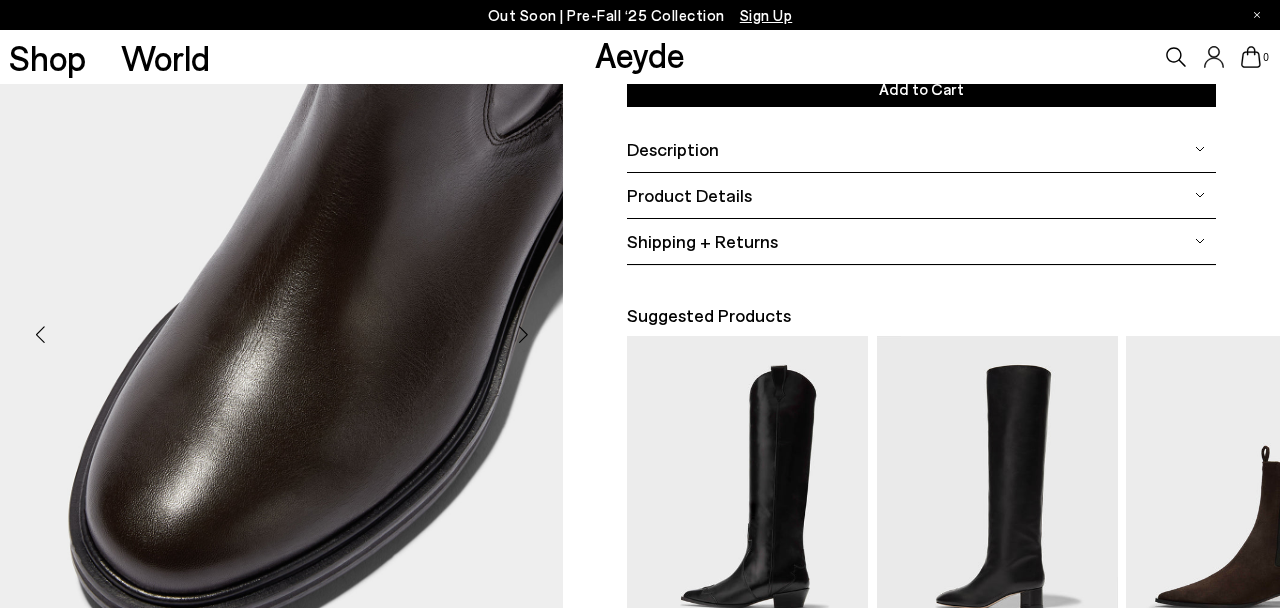 click at bounding box center (523, 335) 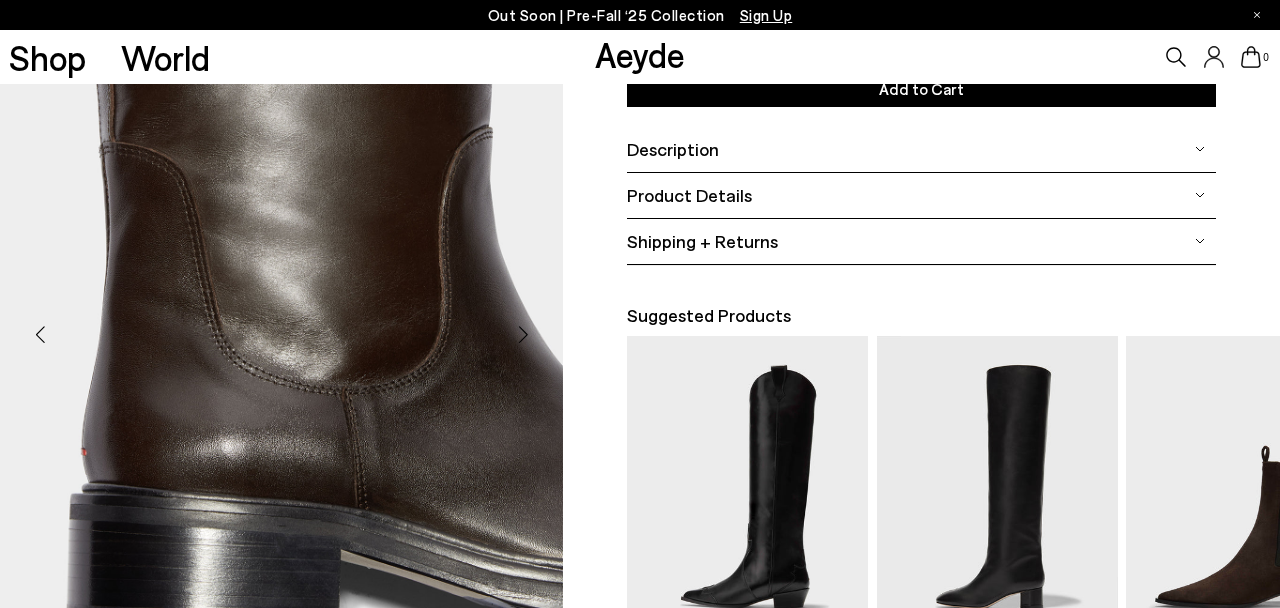 click at bounding box center [523, 335] 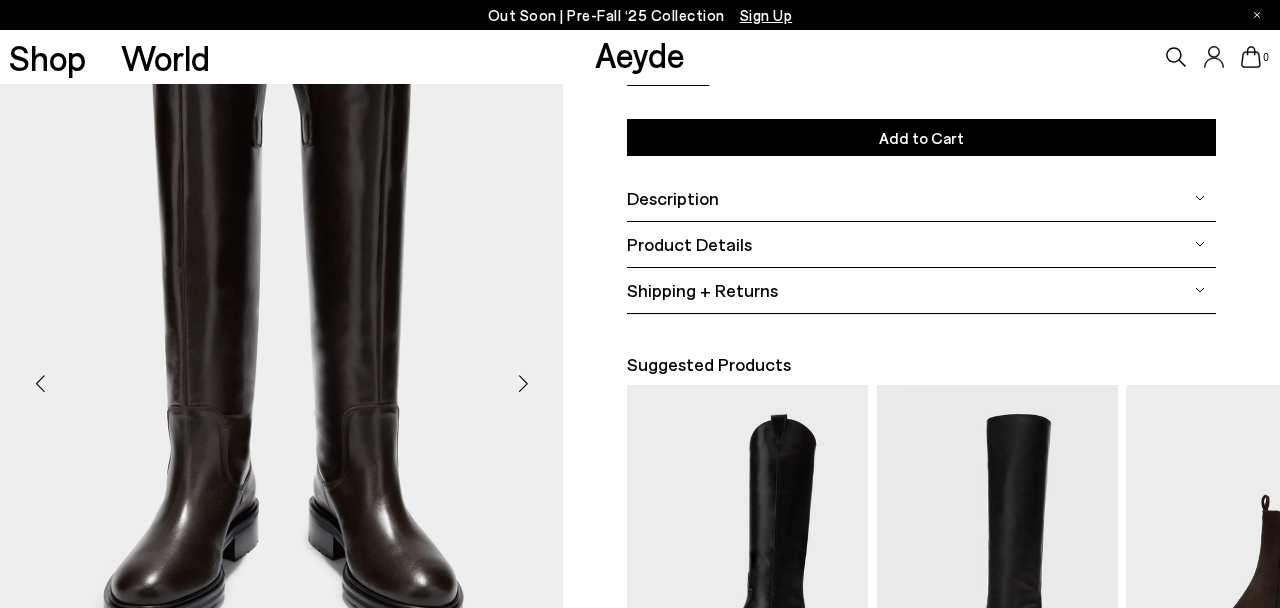scroll, scrollTop: 349, scrollLeft: 0, axis: vertical 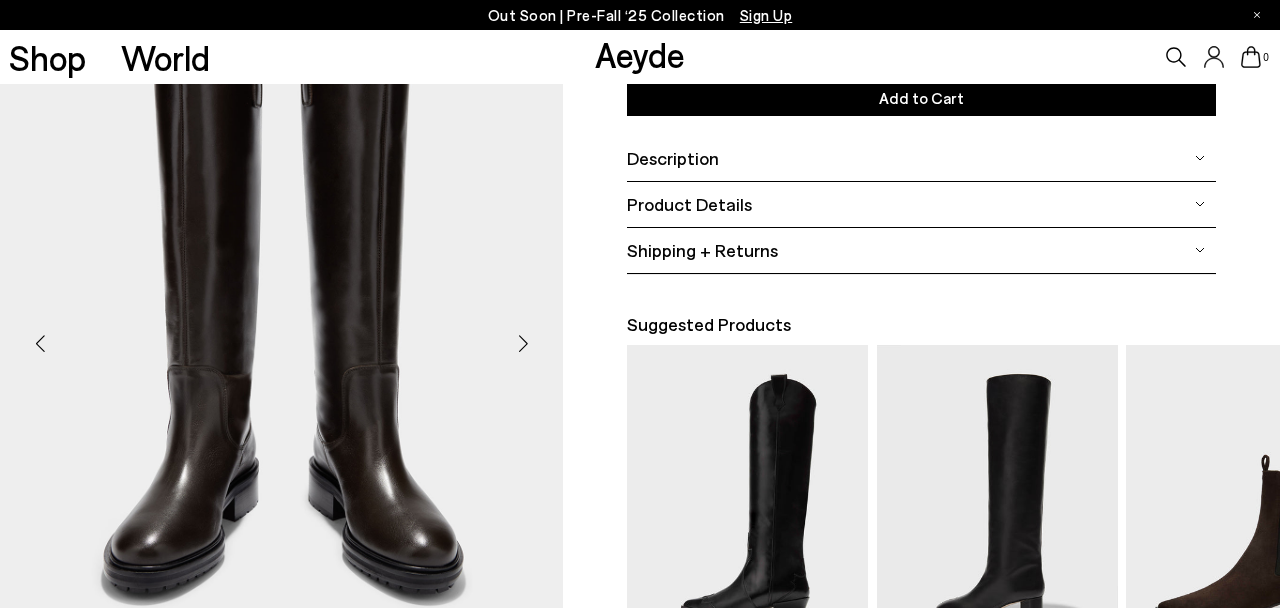 click at bounding box center (523, 344) 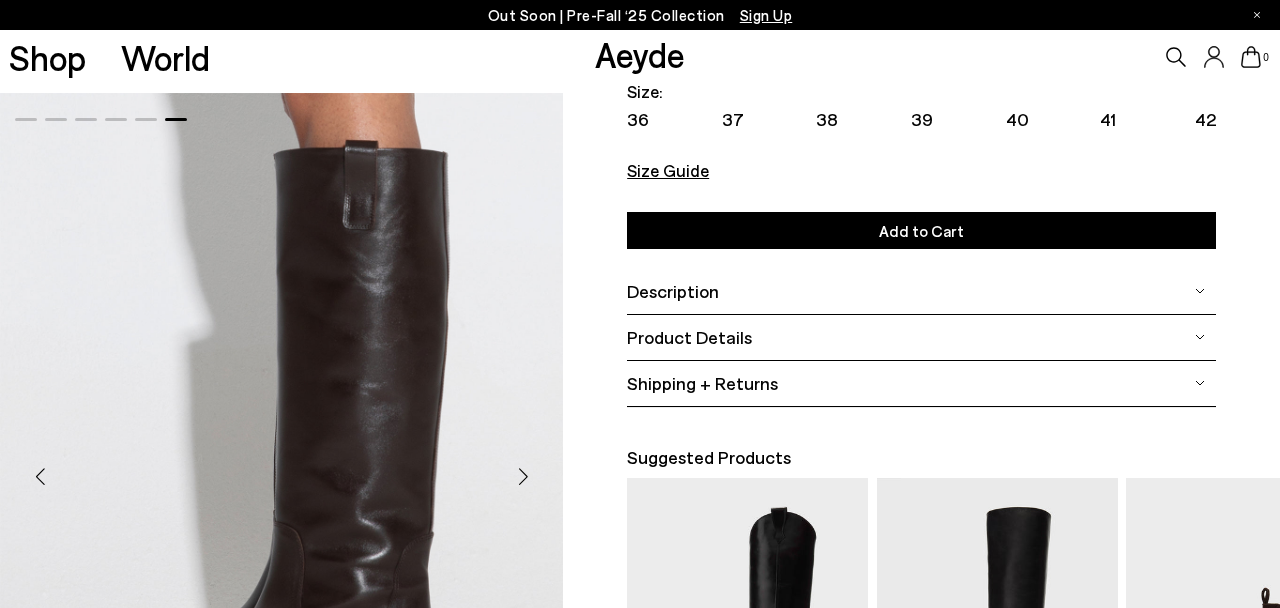 scroll, scrollTop: 0, scrollLeft: 0, axis: both 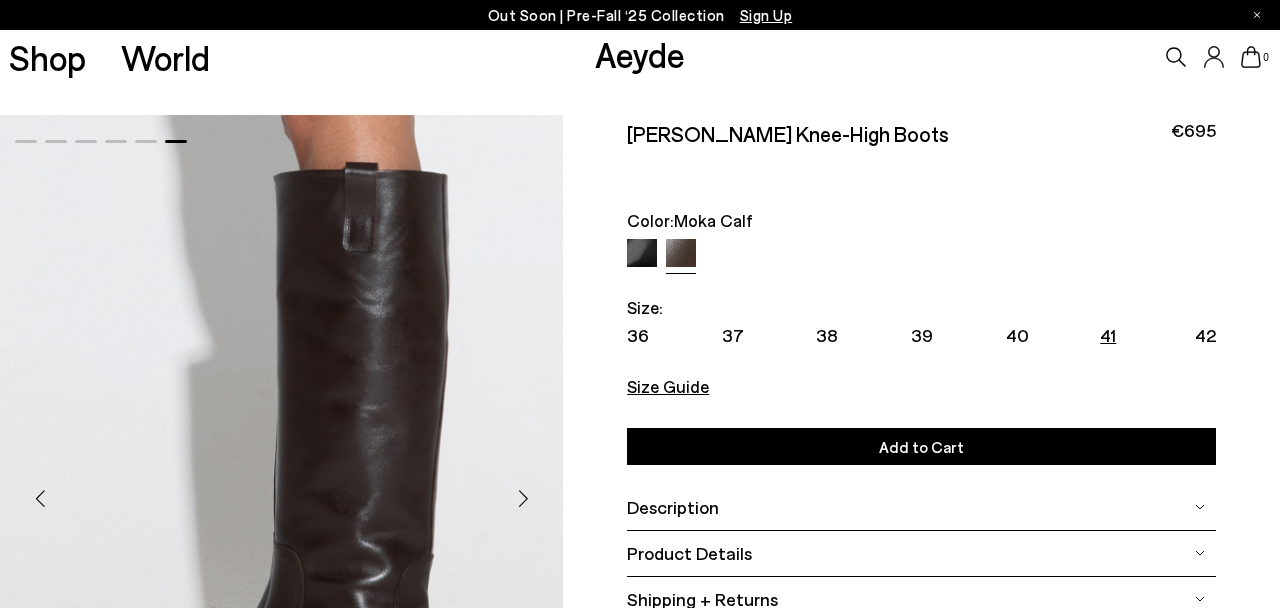 click on "41" at bounding box center (1108, 335) 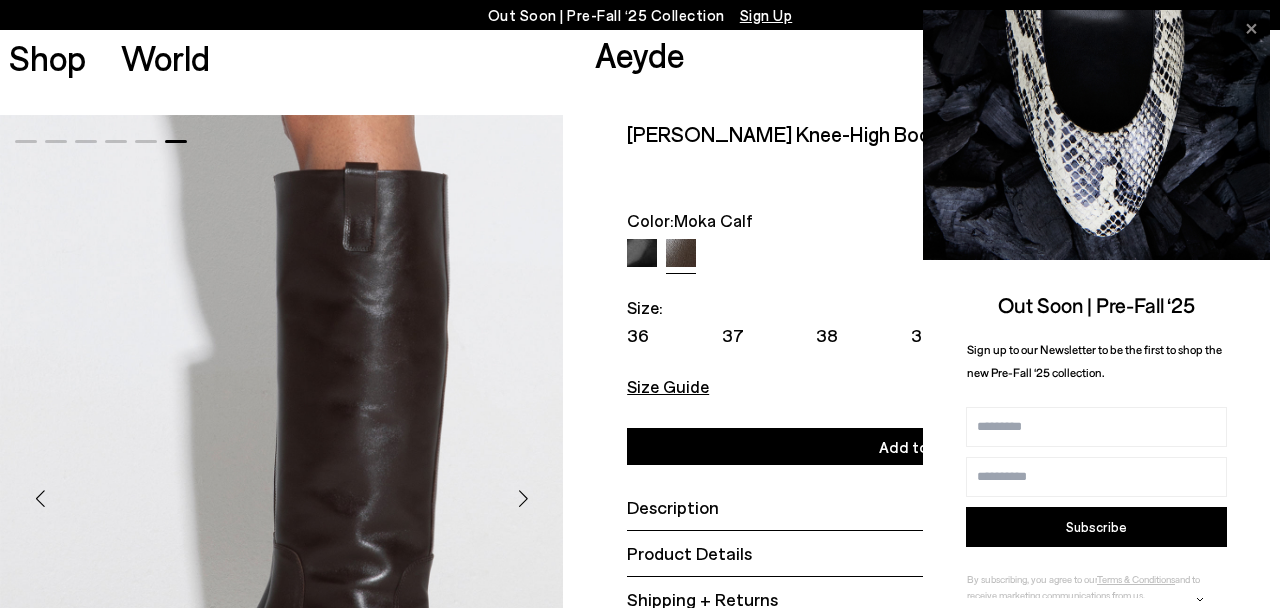 click 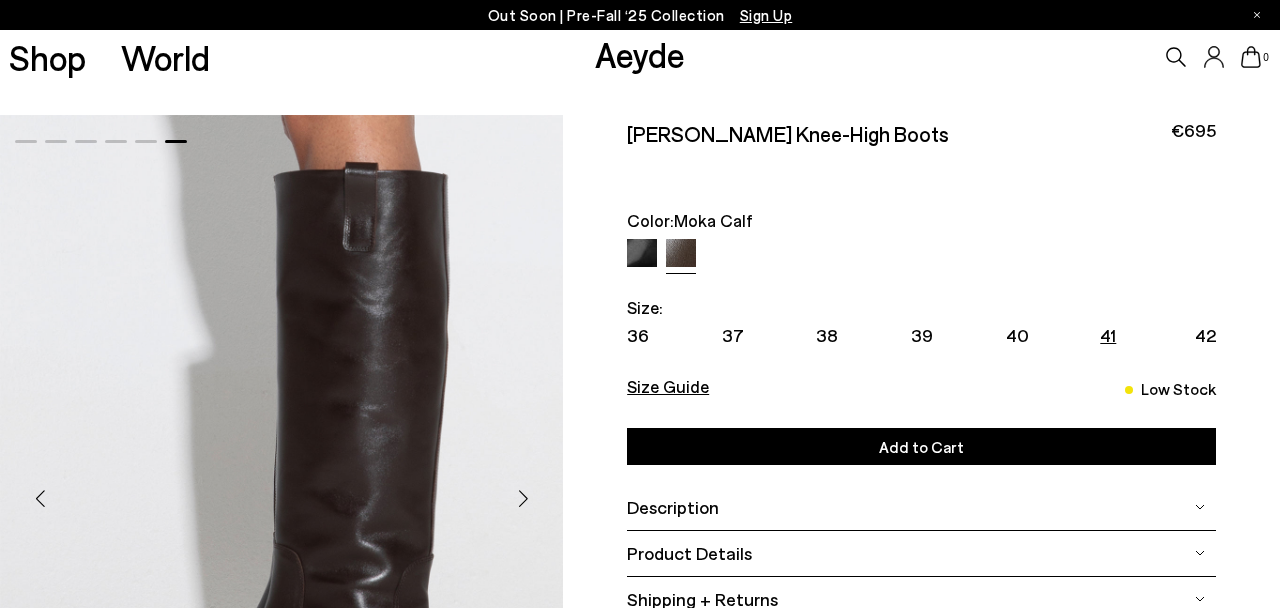 click at bounding box center (642, 254) 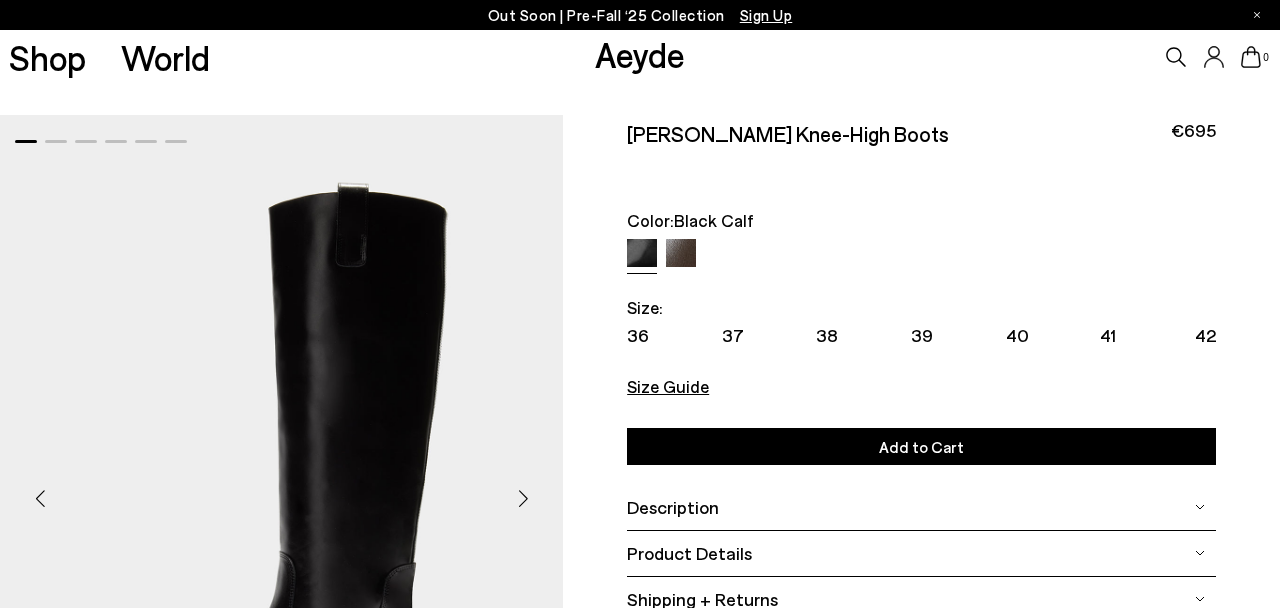 click on "Size Guide
Shoes
Belt
Our shoes come in European sizing. The easiest way to measure your foot is to stand on a sheet of paper, border your foot with a pen and measure the length between your heel and your longest toe. Please reference our size guide below:
EU
UK US ** **" at bounding box center (921, 371) 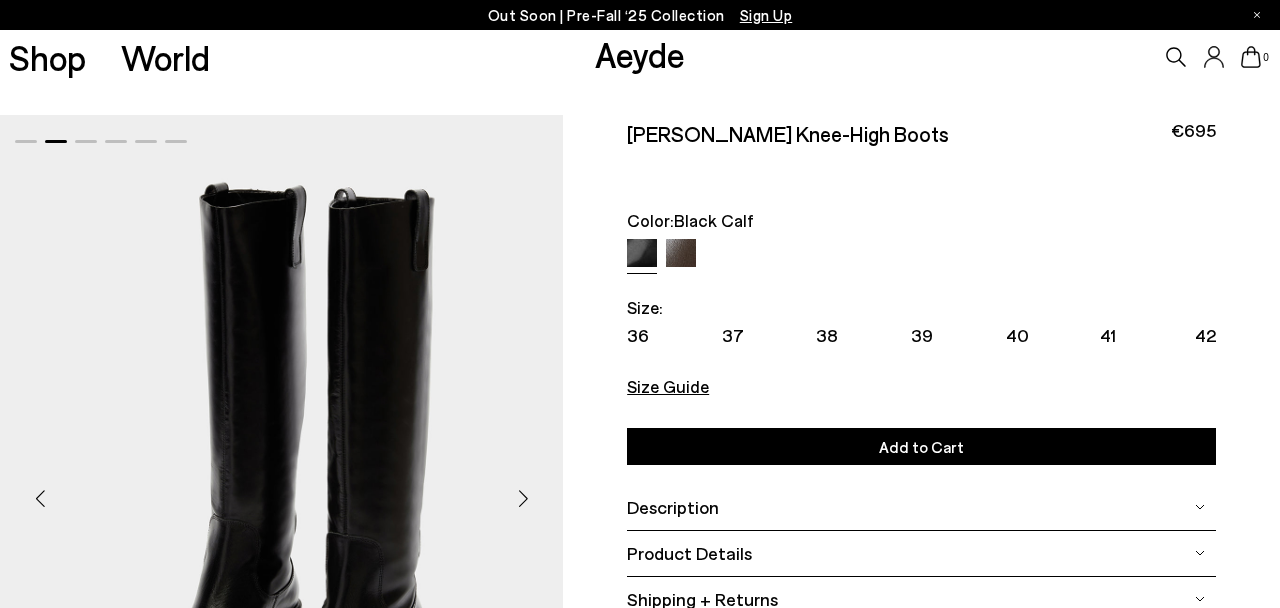 click at bounding box center [523, 498] 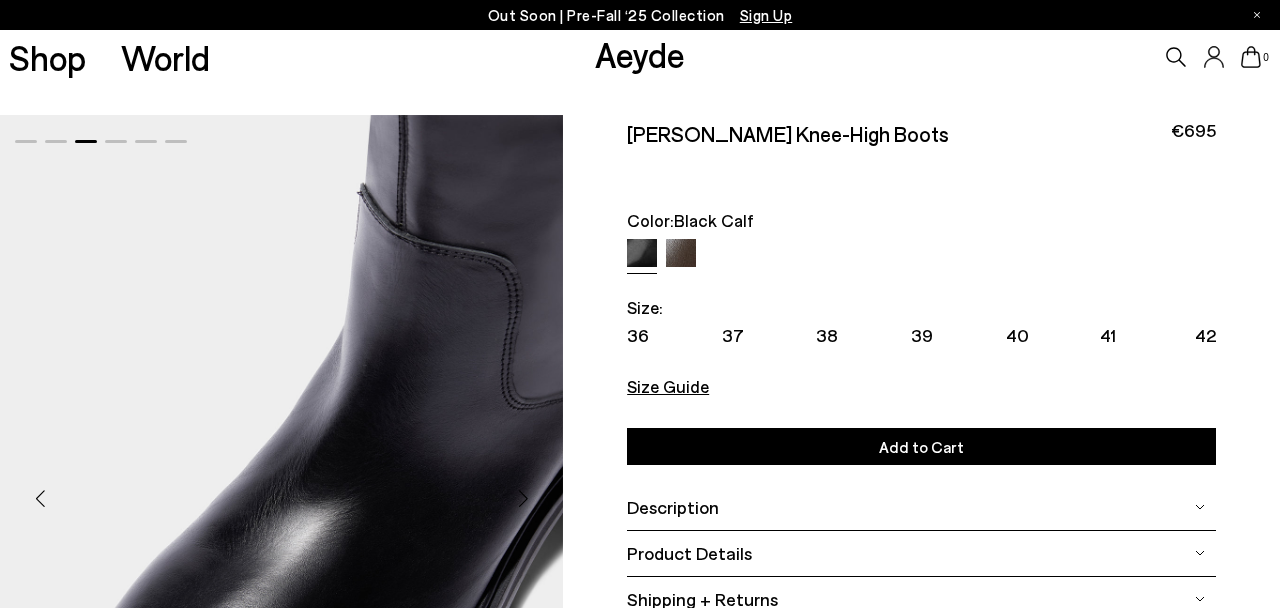 click at bounding box center (523, 498) 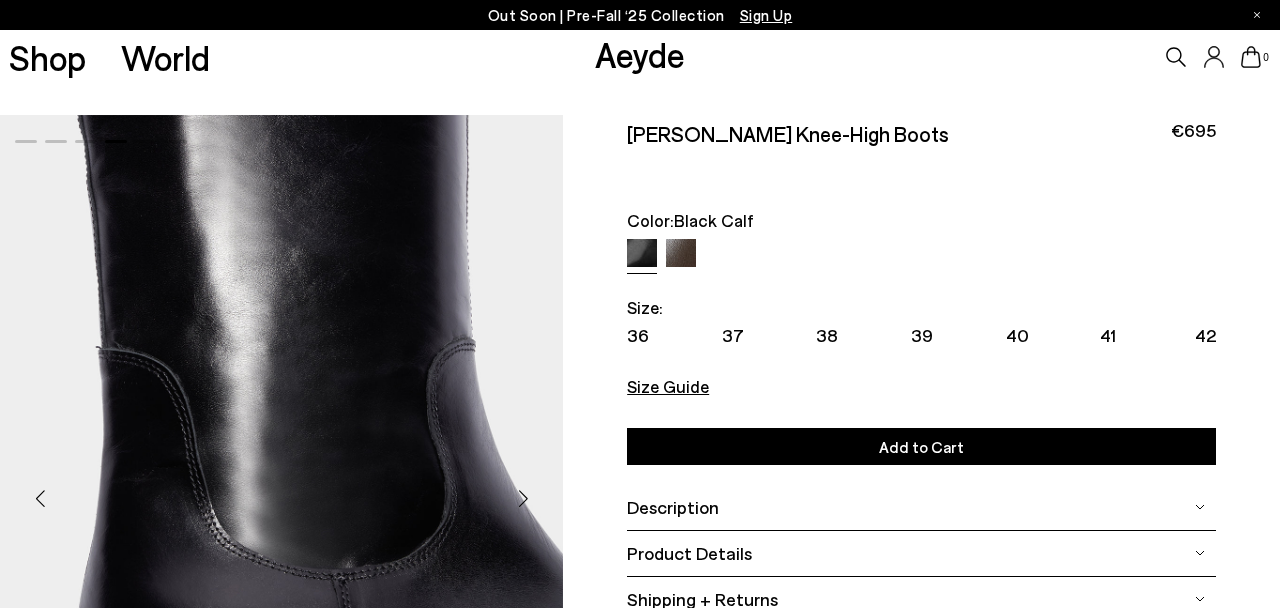 click at bounding box center (523, 498) 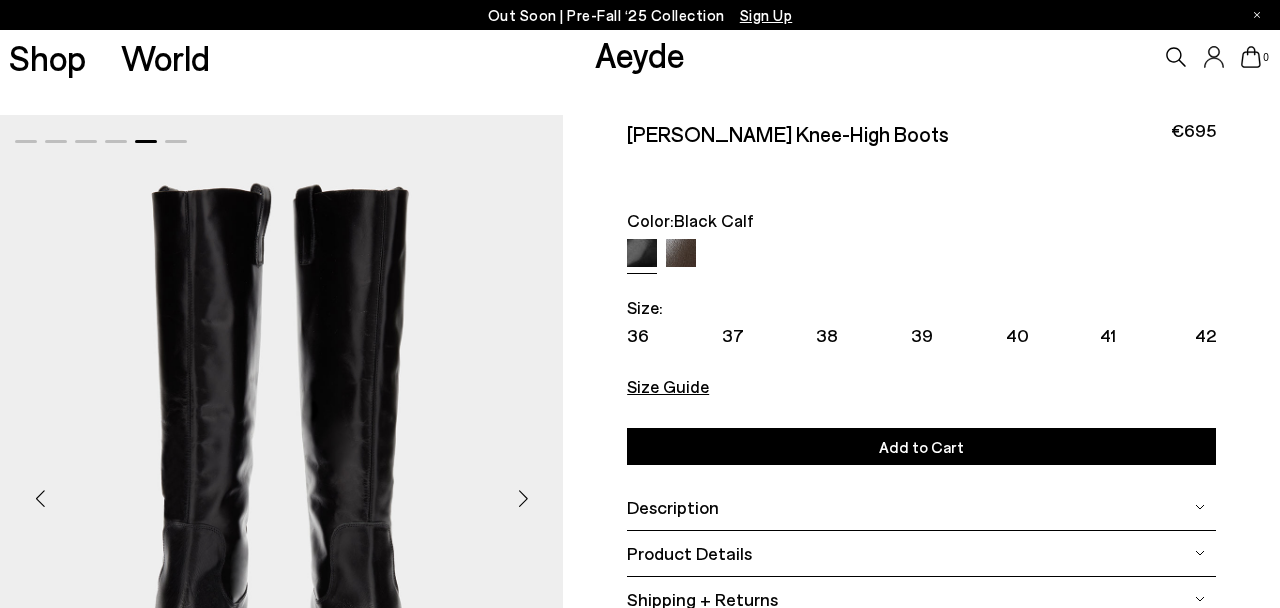 click at bounding box center (523, 498) 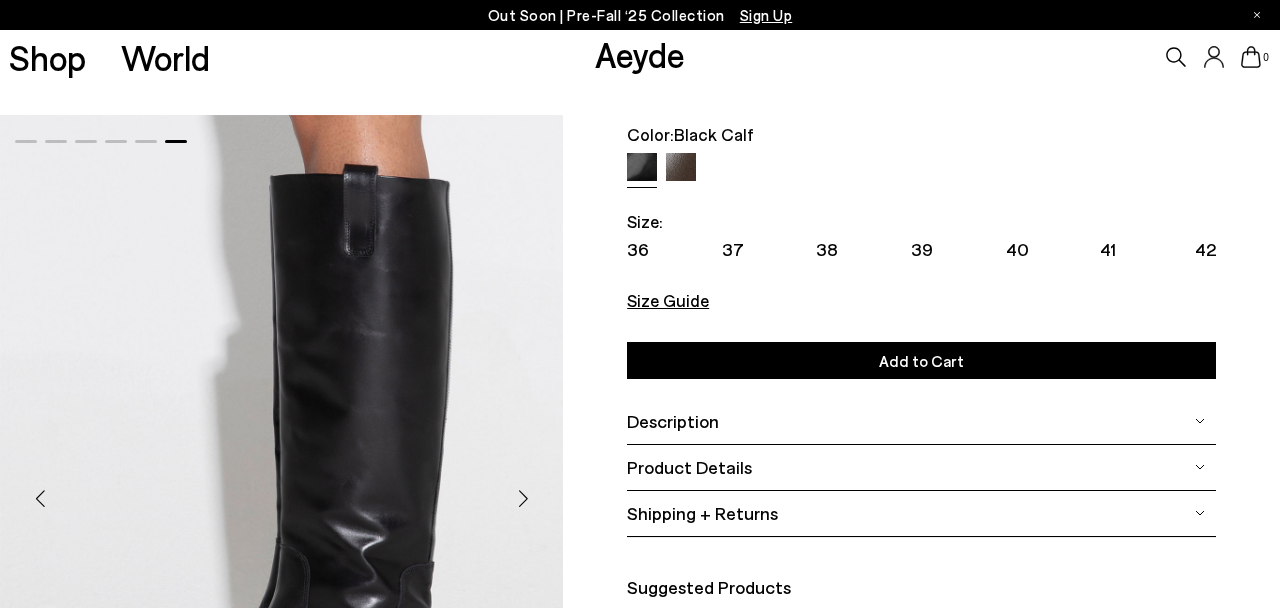 scroll, scrollTop: 32, scrollLeft: 0, axis: vertical 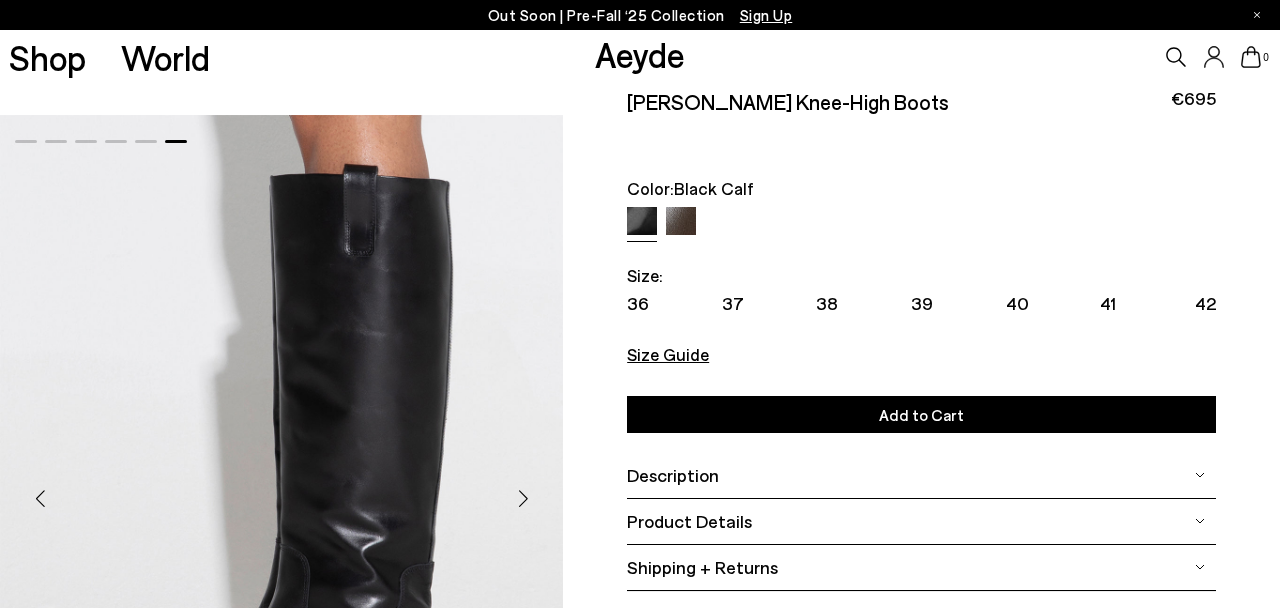 click at bounding box center (681, 222) 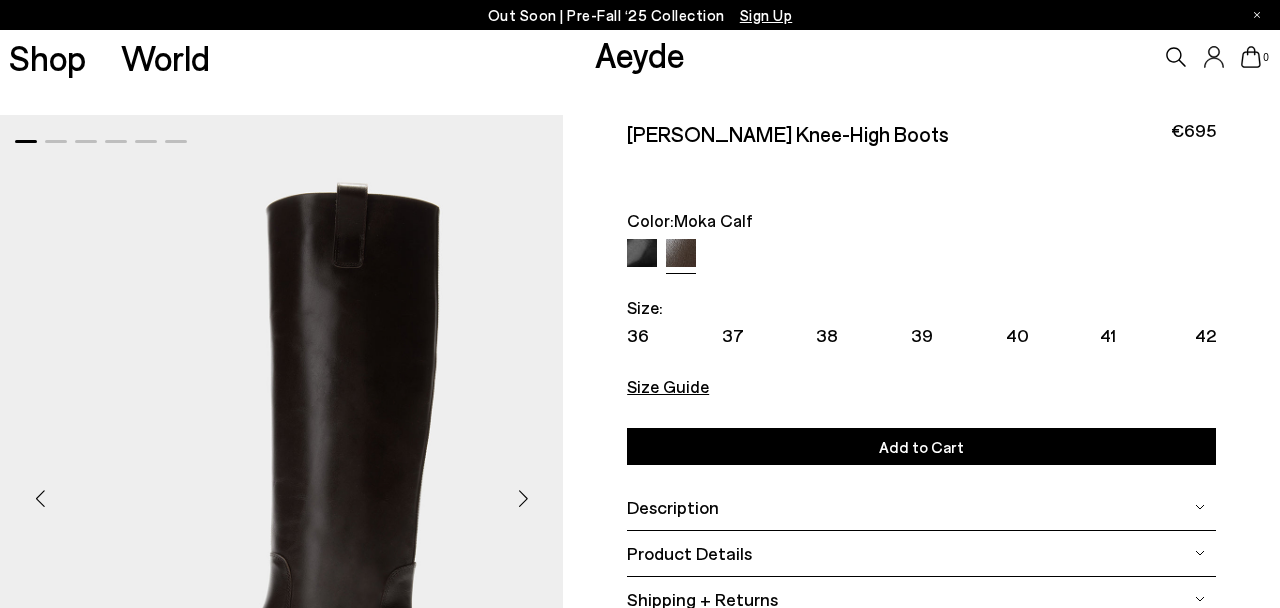 scroll, scrollTop: 0, scrollLeft: 0, axis: both 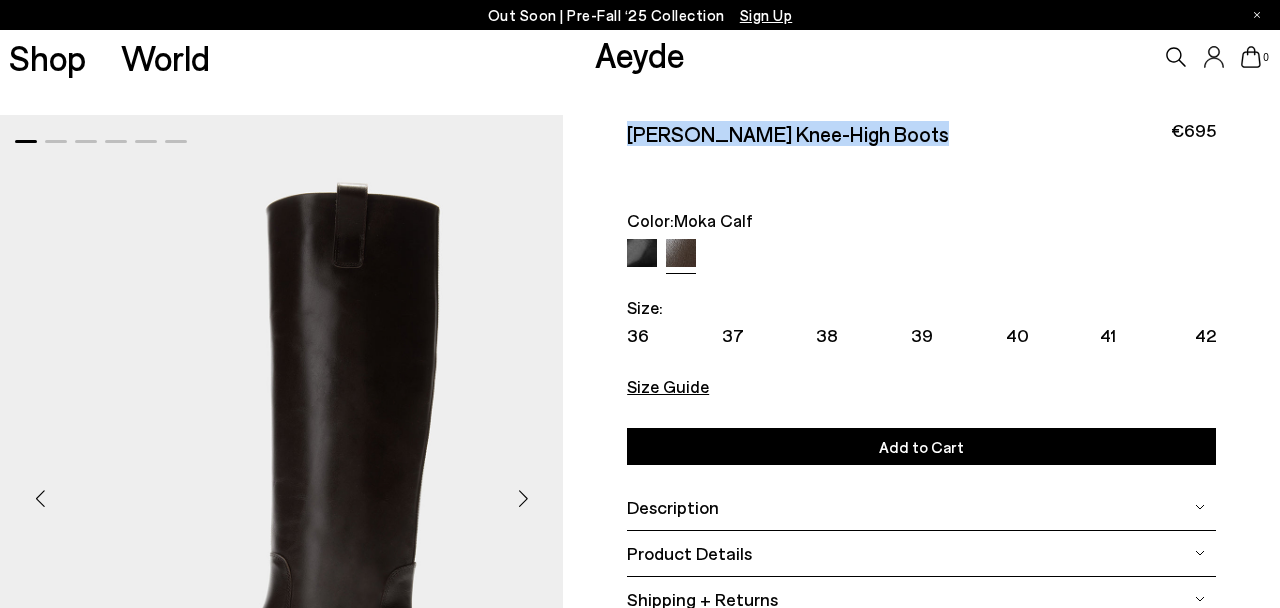 drag, startPoint x: 914, startPoint y: 136, endPoint x: 619, endPoint y: 142, distance: 295.061 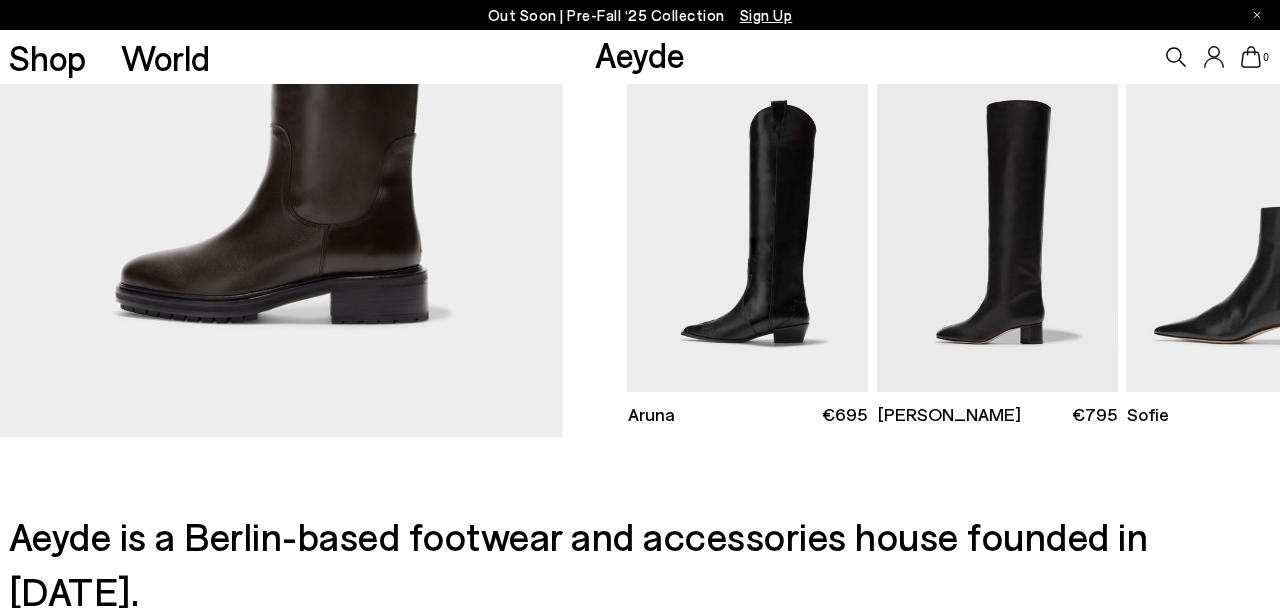 scroll, scrollTop: 0, scrollLeft: 0, axis: both 